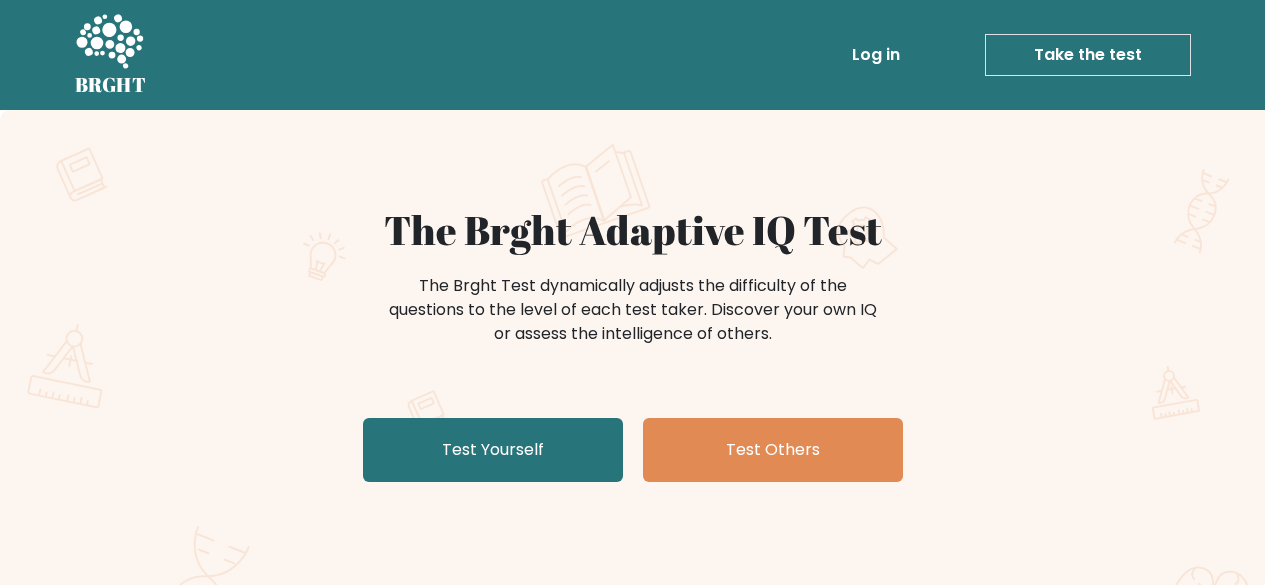 scroll, scrollTop: 0, scrollLeft: 0, axis: both 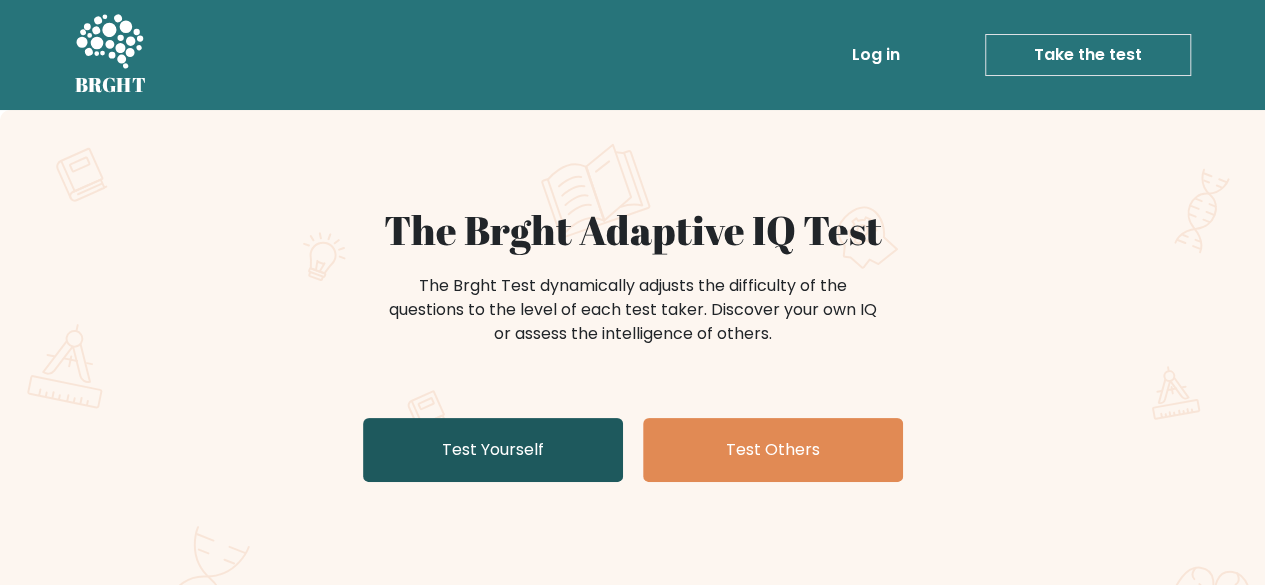 click on "Test Yourself" at bounding box center (493, 450) 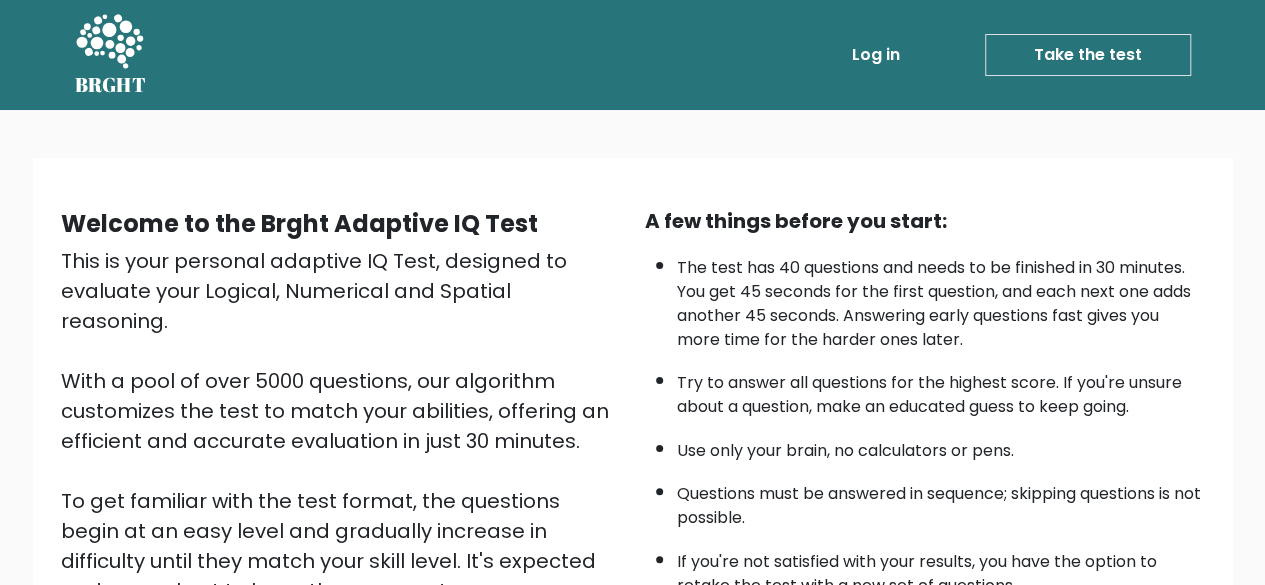 scroll, scrollTop: 330, scrollLeft: 0, axis: vertical 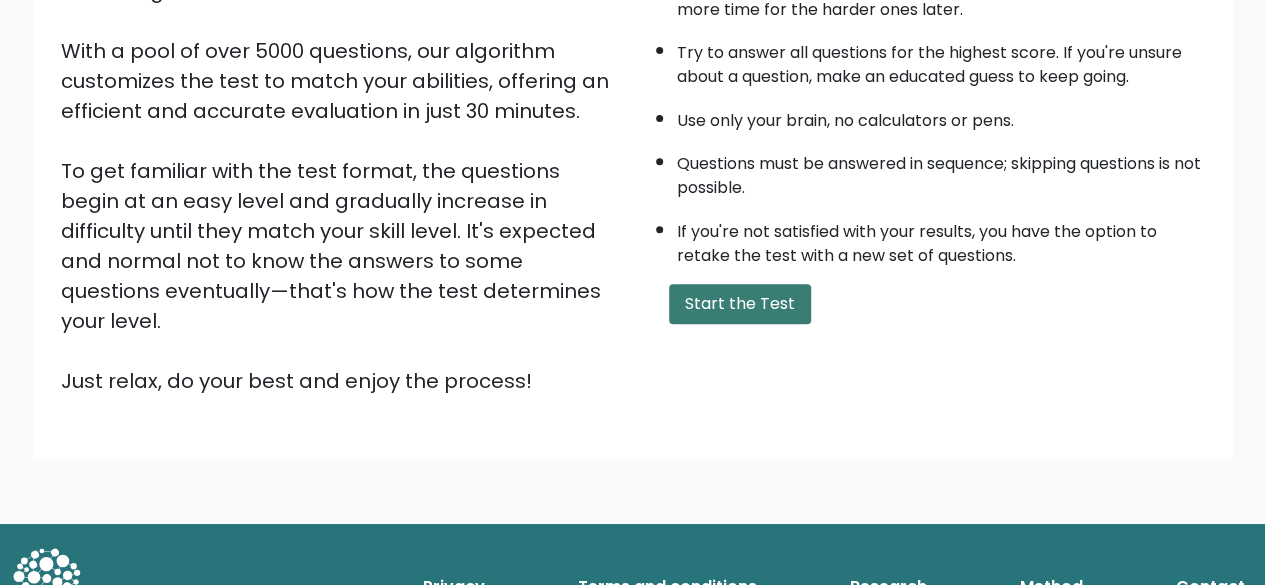 click on "Start the Test" at bounding box center [740, 304] 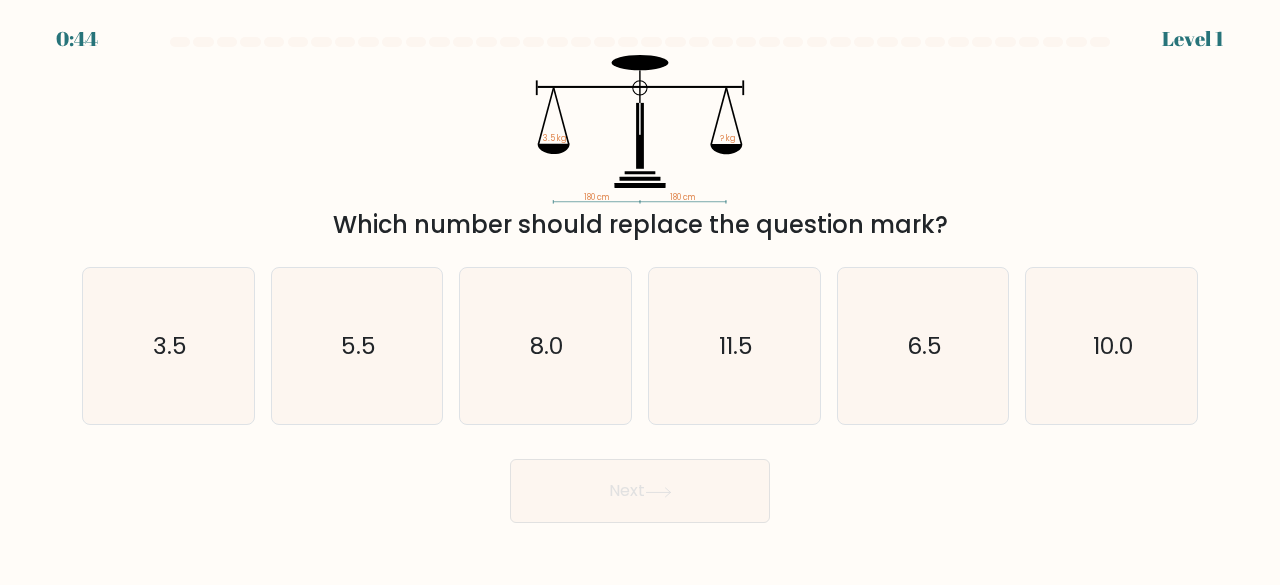 scroll, scrollTop: 0, scrollLeft: 0, axis: both 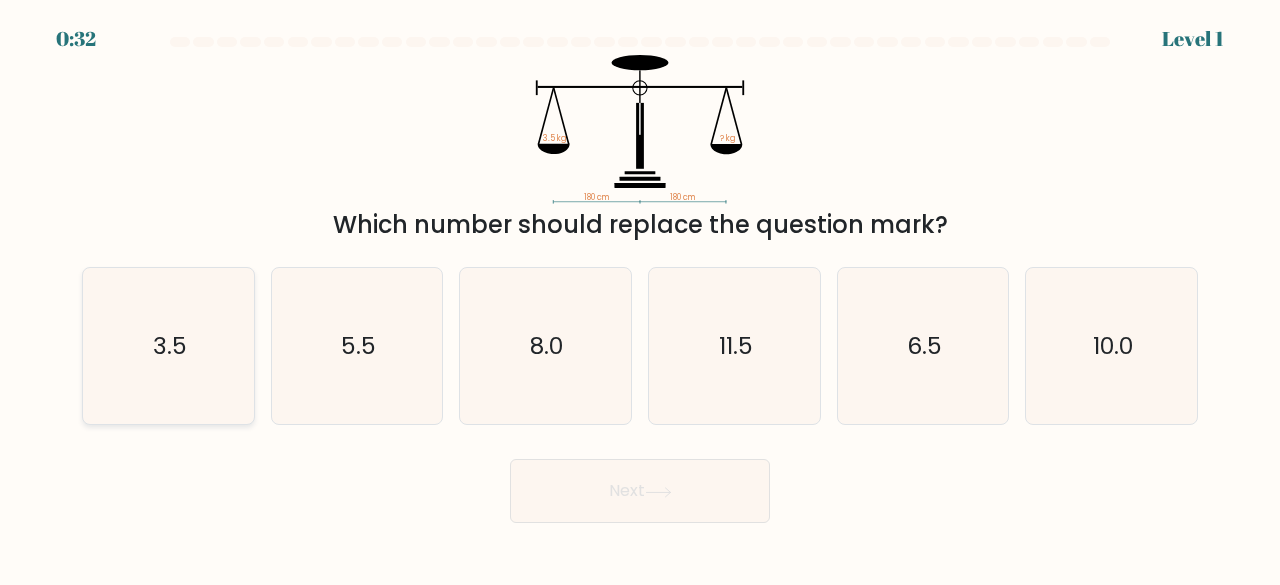 click on "3.5" at bounding box center [168, 346] 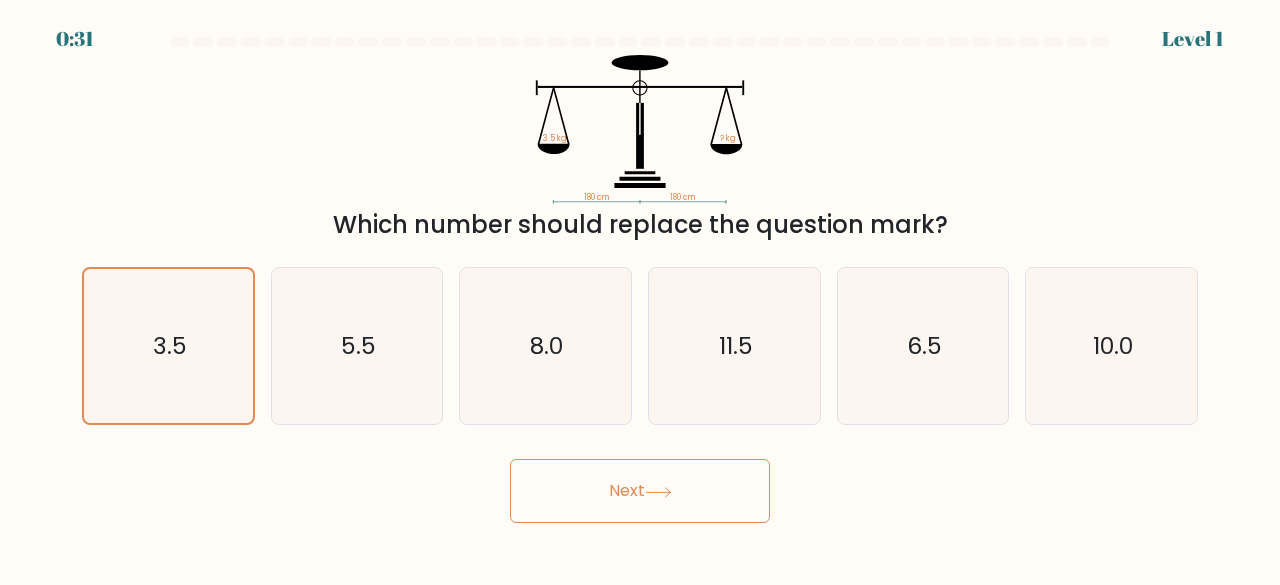 click on "Next" at bounding box center [640, 491] 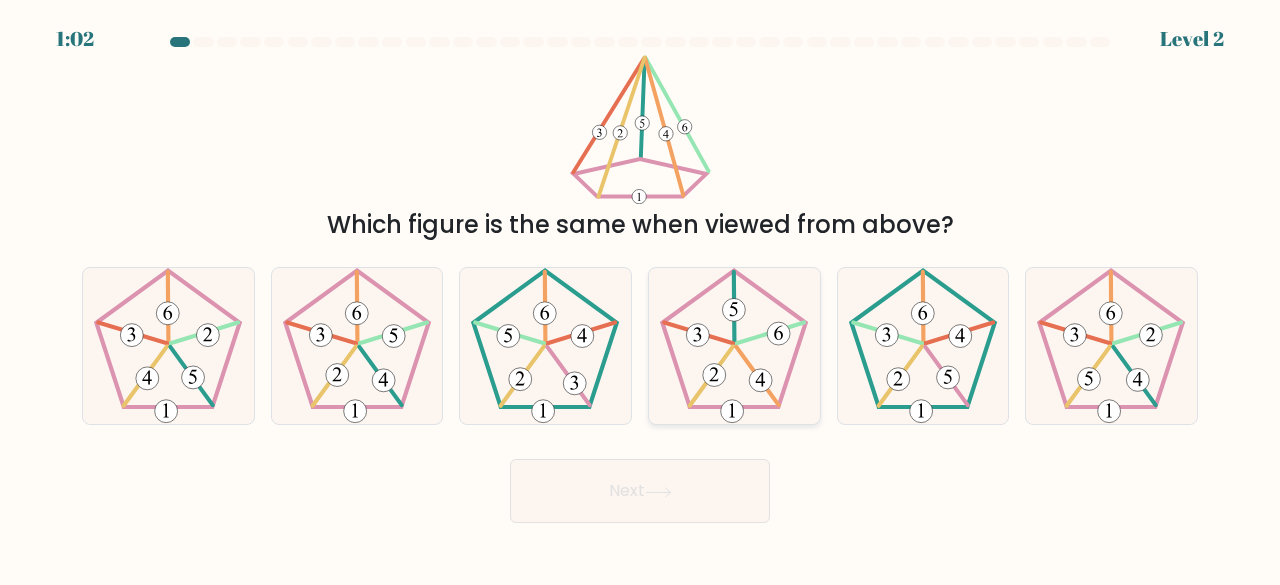 click at bounding box center (698, 334) 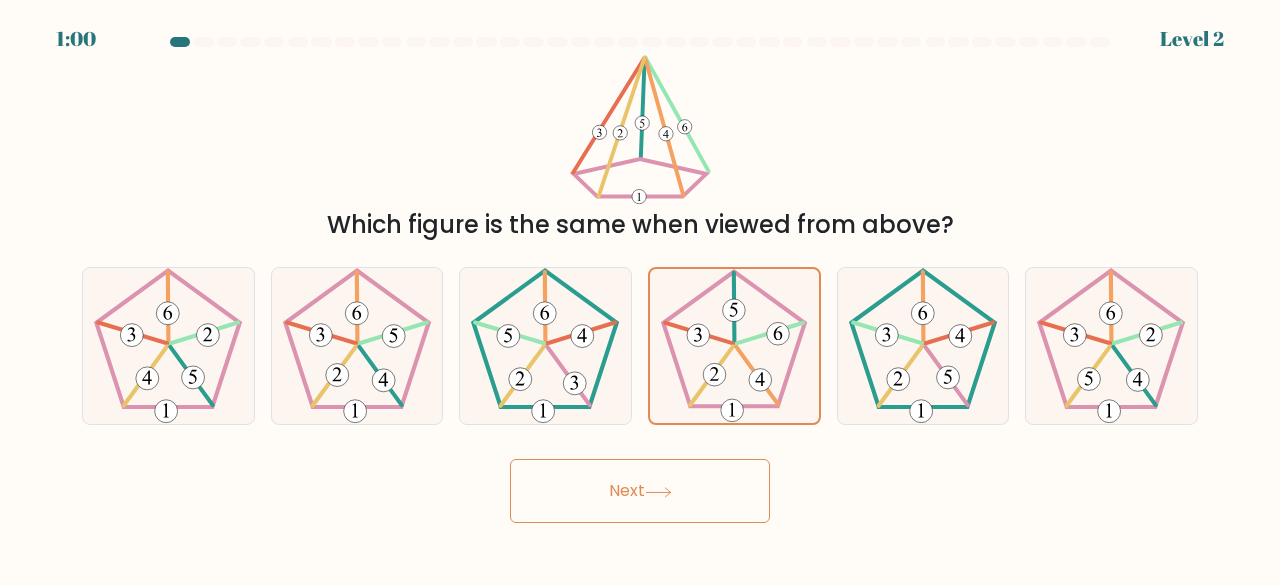 click on "Next" at bounding box center (640, 491) 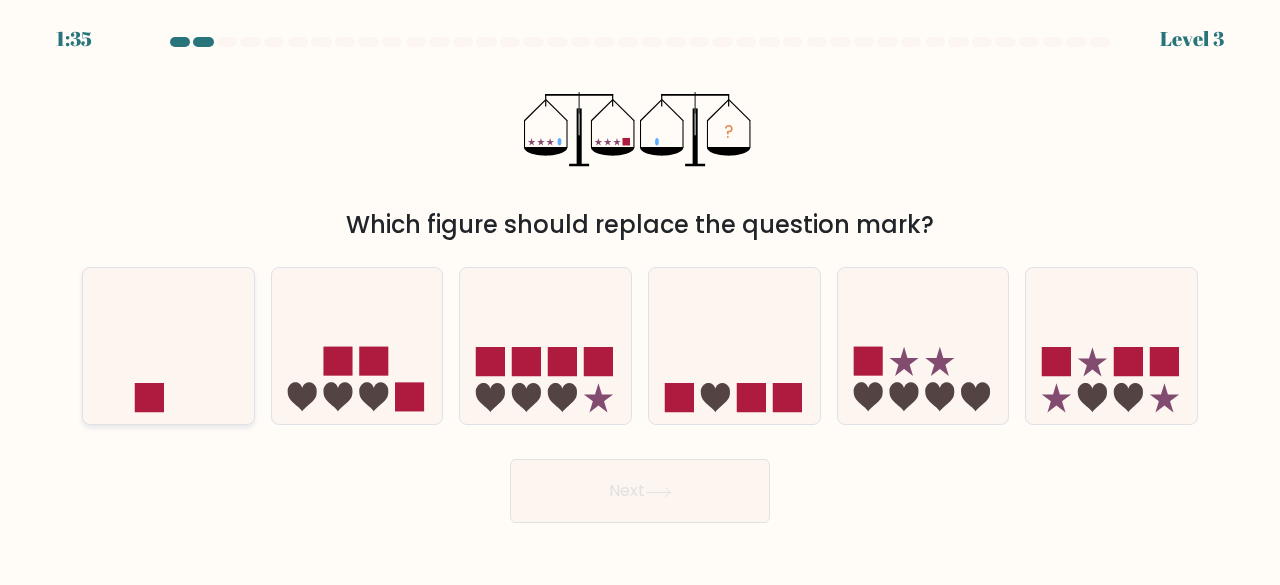 click at bounding box center [168, 345] 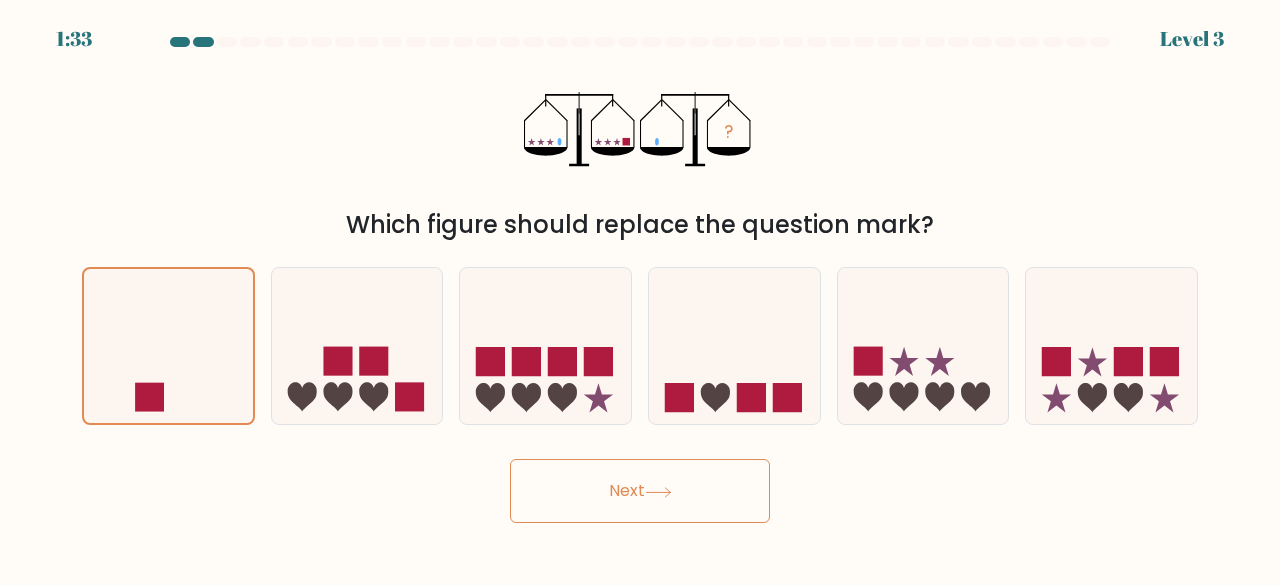 click on "Next" at bounding box center [640, 491] 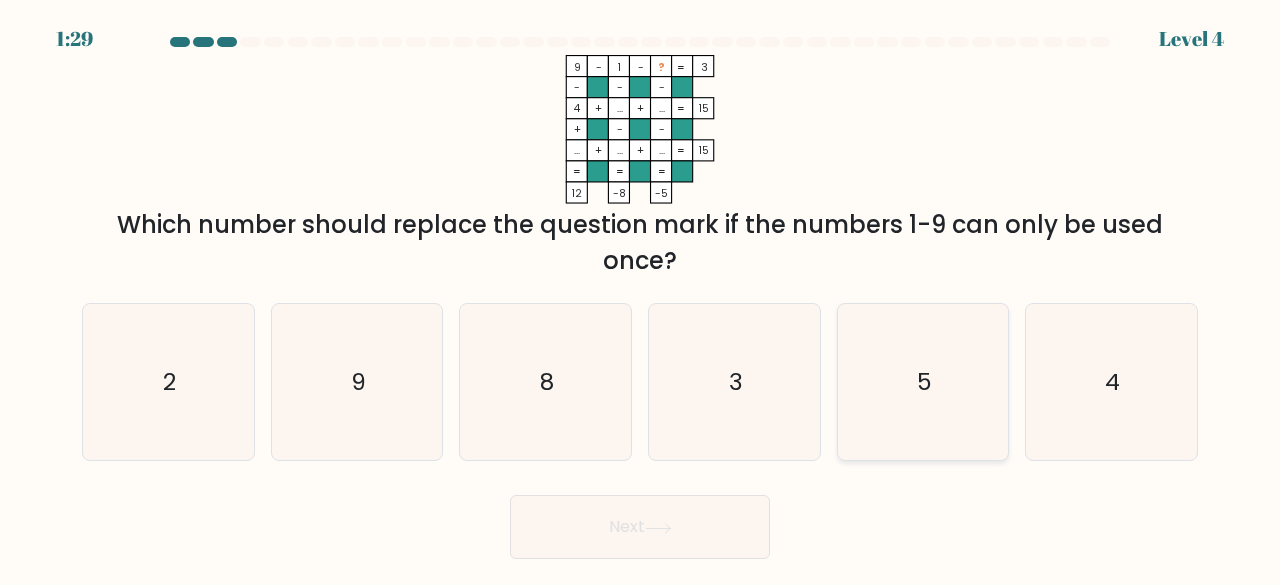 click on "5" at bounding box center [923, 382] 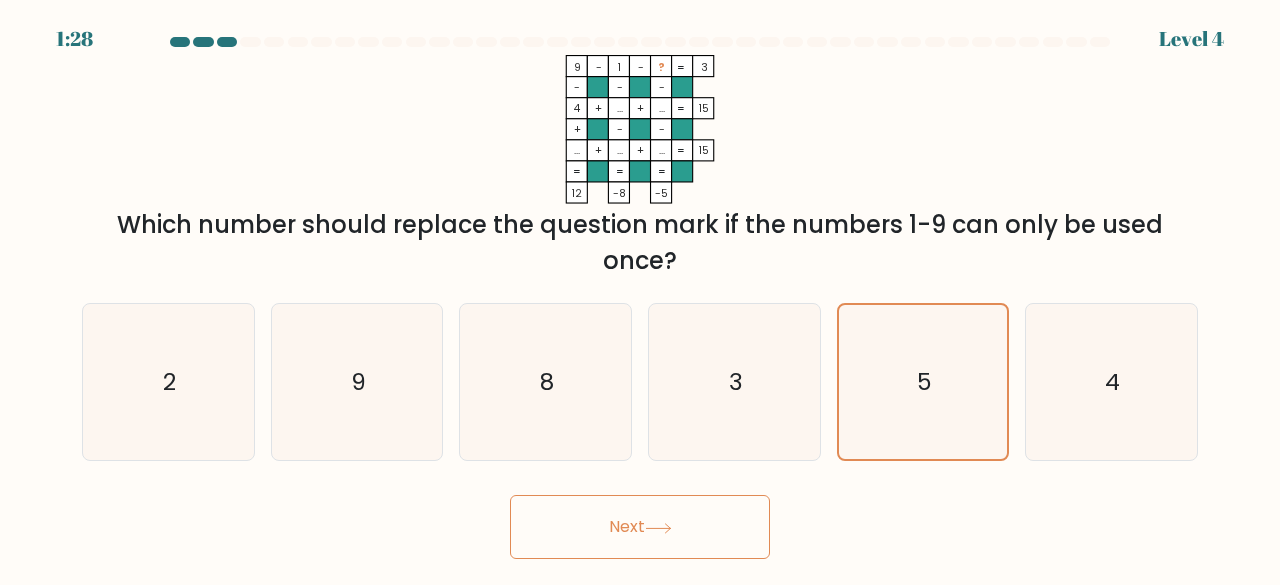 click on "Next" at bounding box center (640, 527) 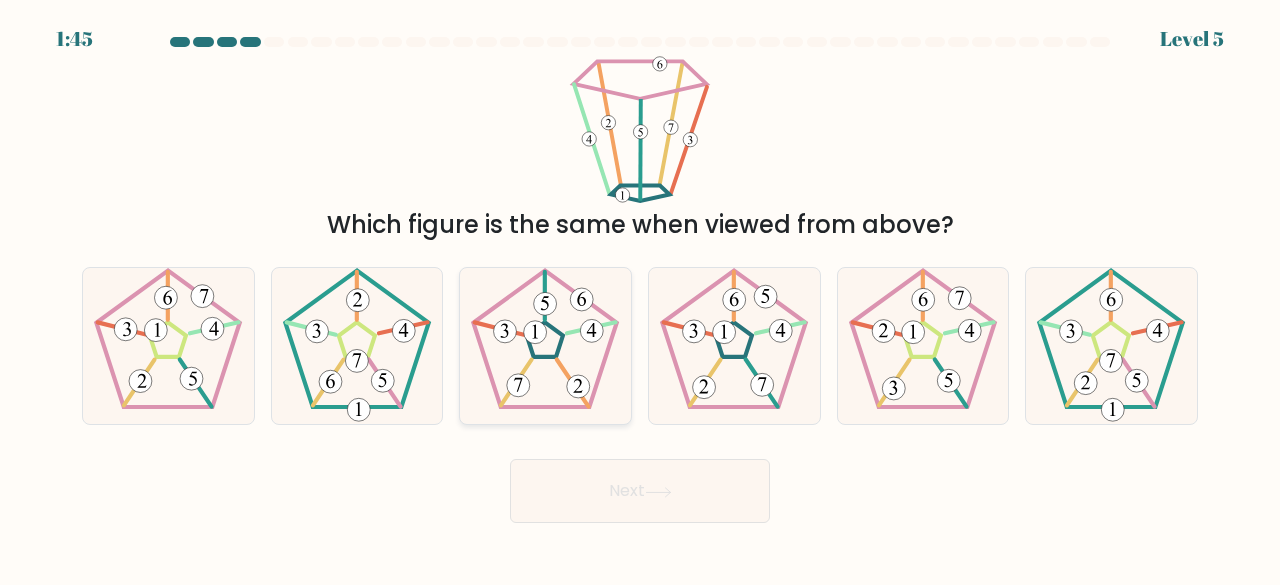 click at bounding box center (545, 346) 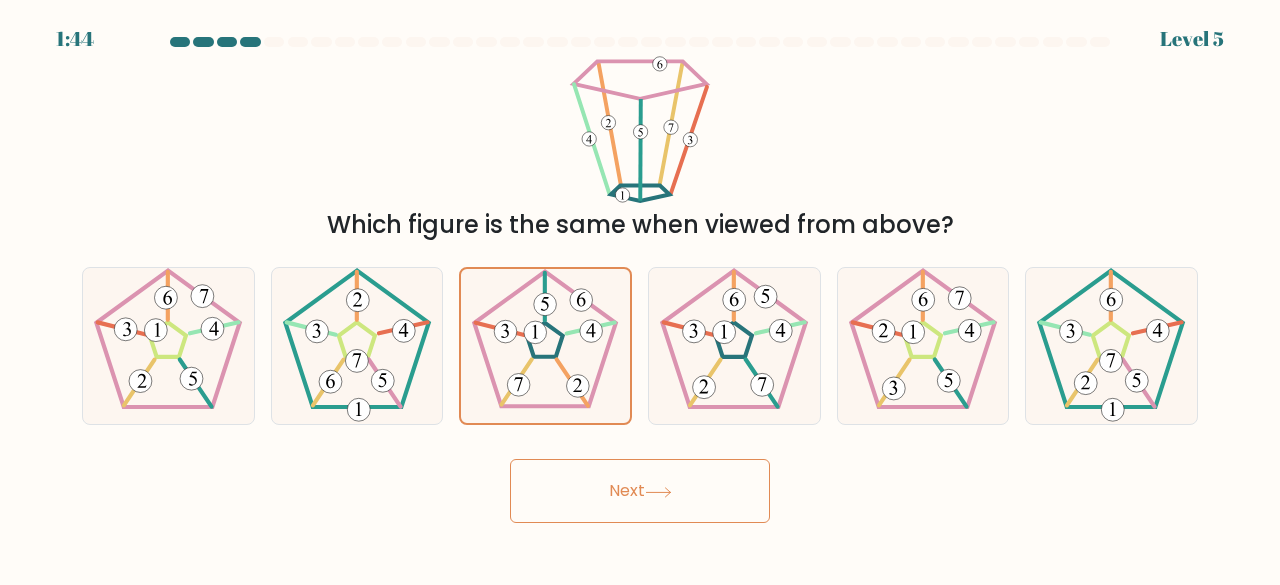 click on "Next" at bounding box center [640, 491] 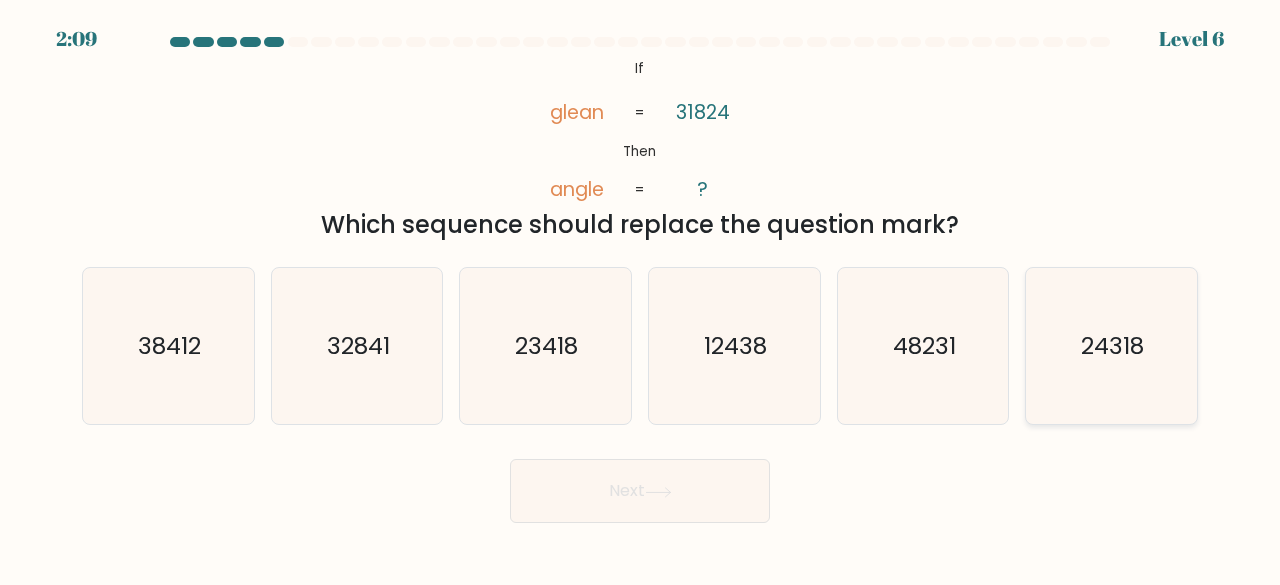 click on "24318" at bounding box center [1113, 345] 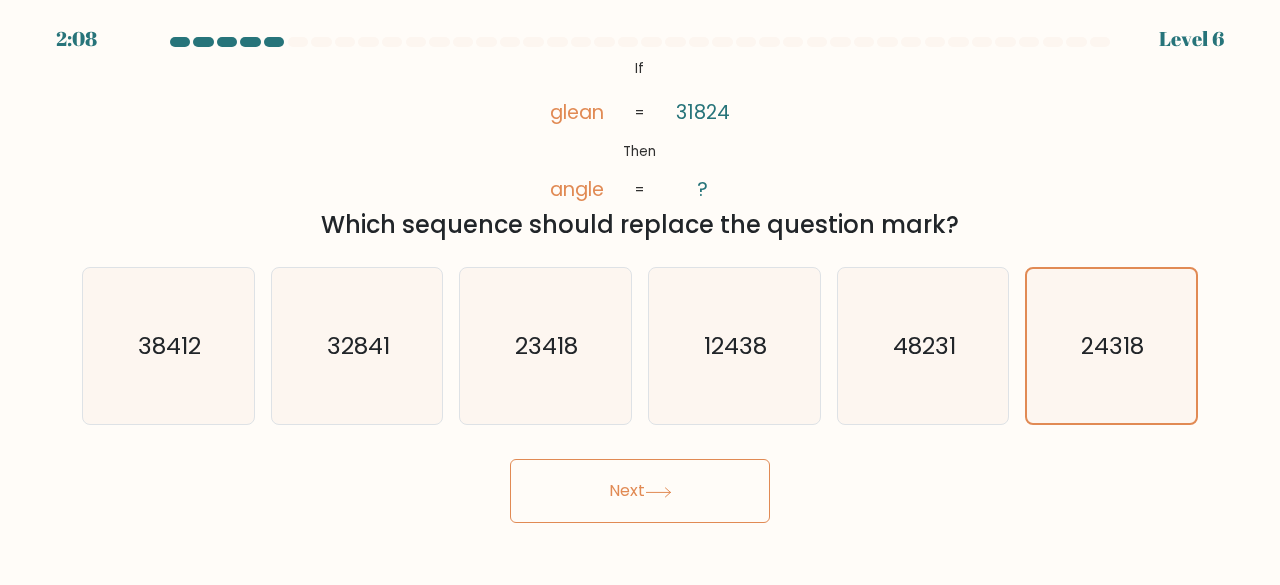 click on "Next" at bounding box center (640, 491) 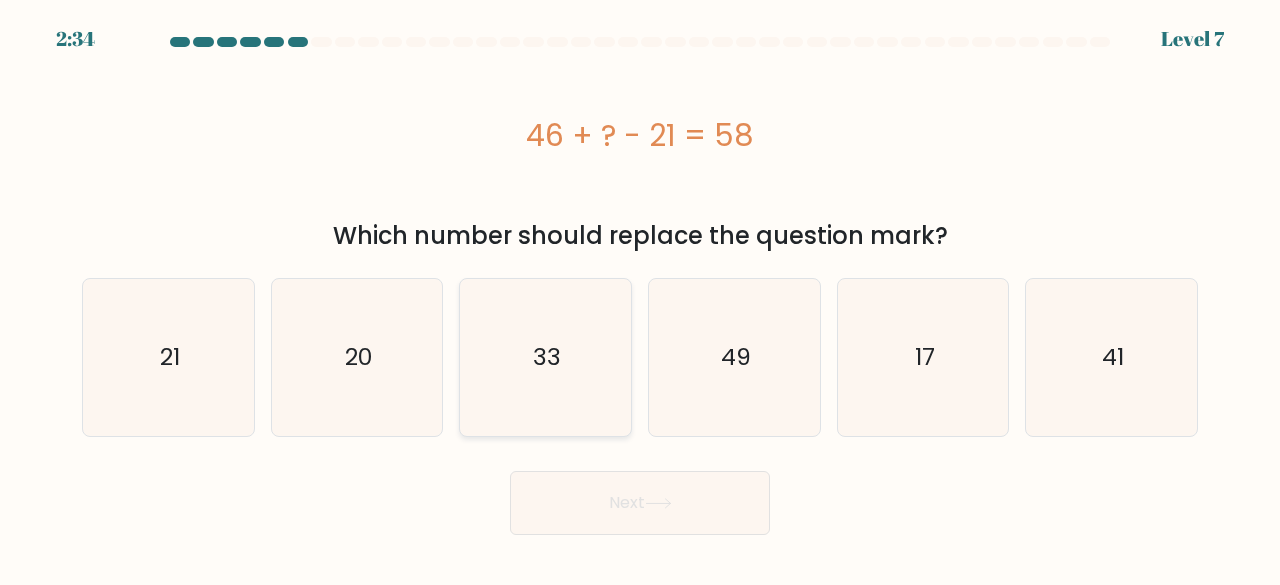 click on "33" at bounding box center (545, 357) 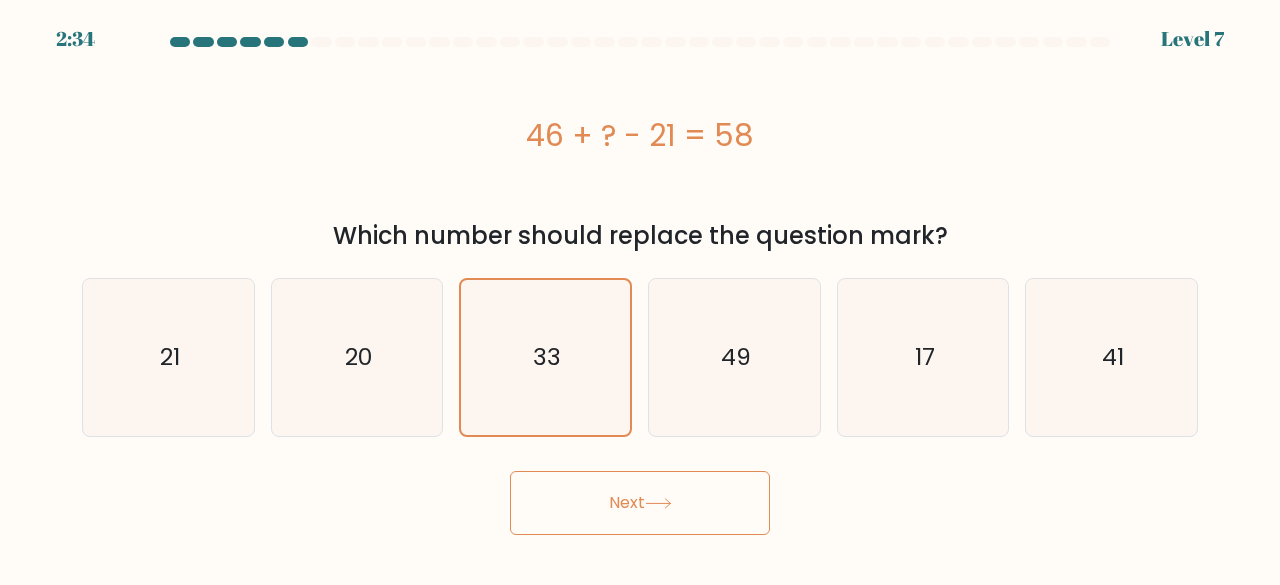 click on "Next" at bounding box center [640, 503] 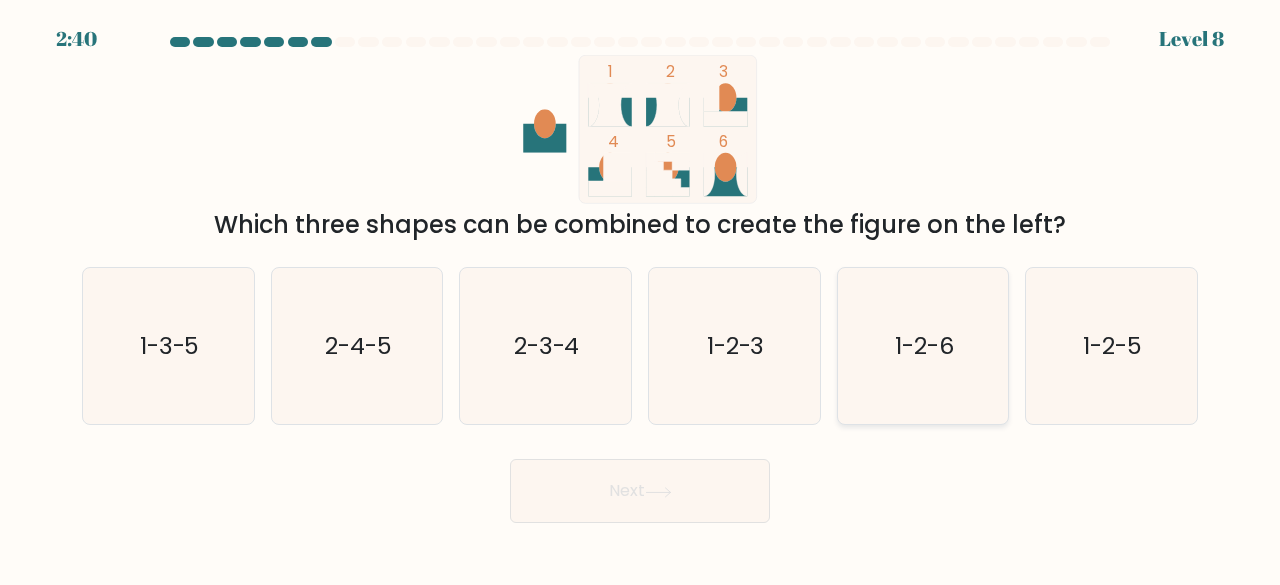 click on "1-2-6" at bounding box center (924, 345) 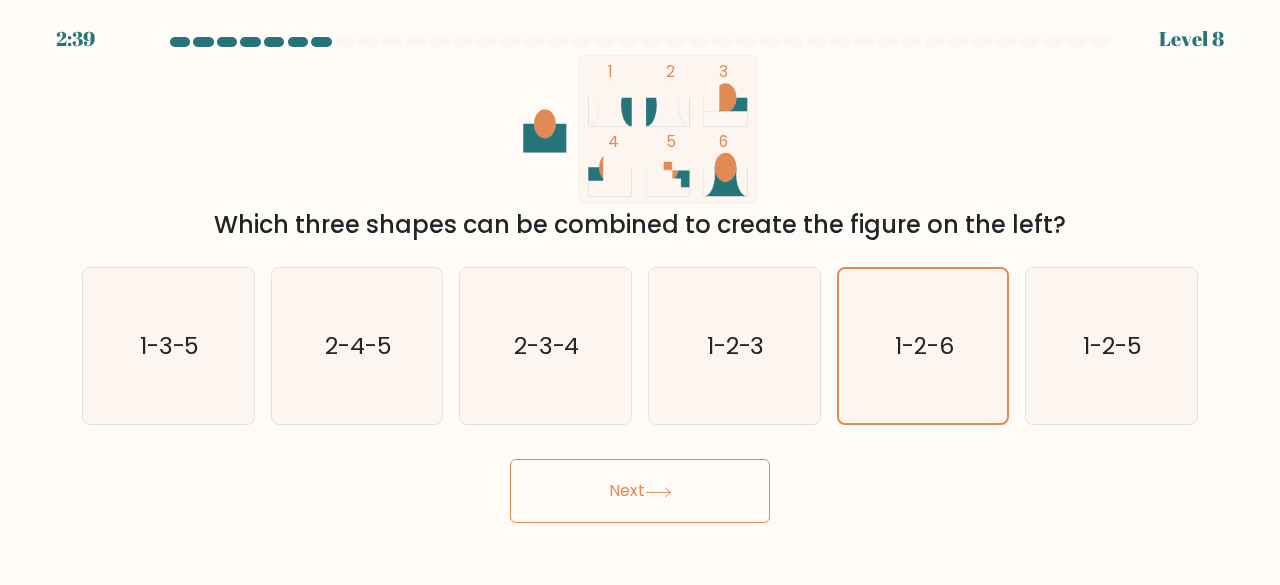 click on "Next" at bounding box center (640, 491) 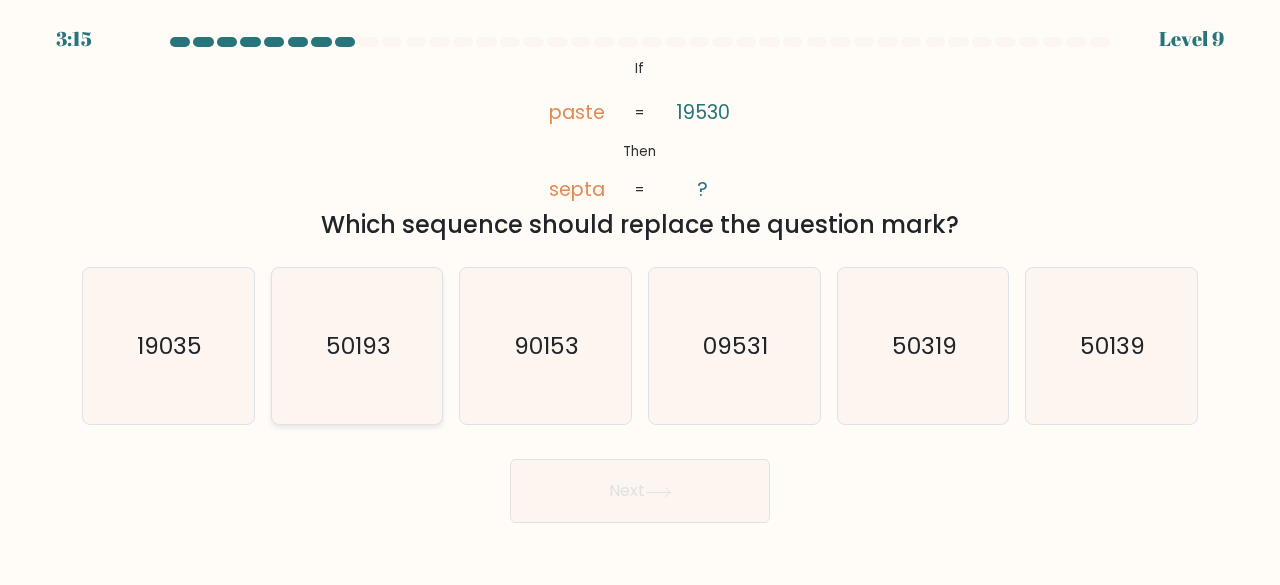 click on "50193" at bounding box center (357, 346) 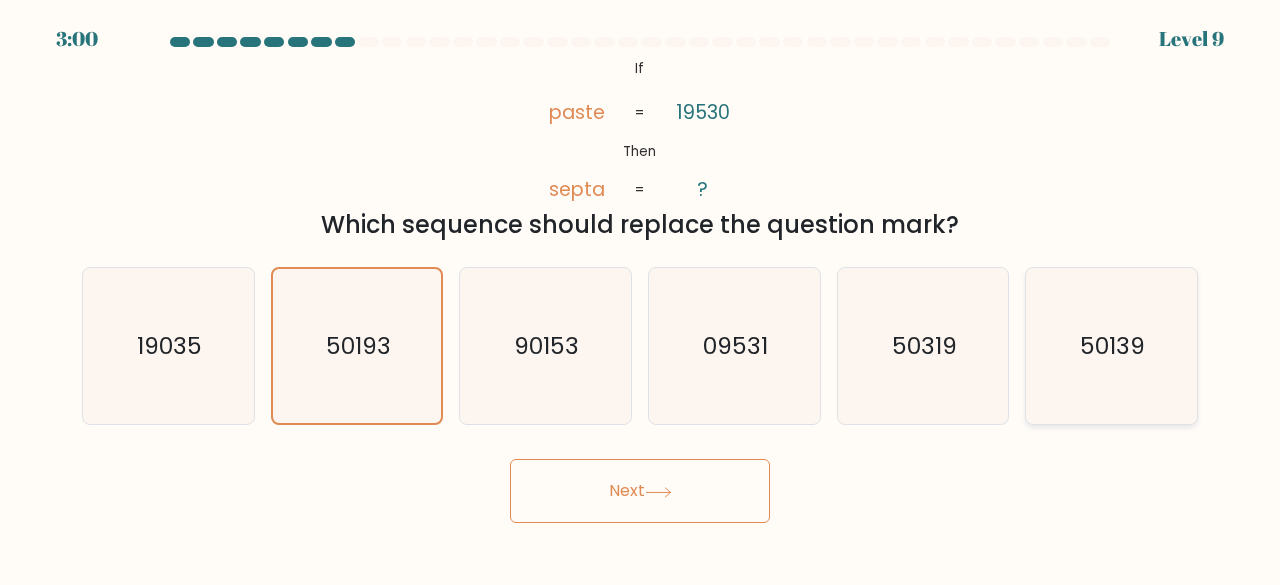 click on "50139" at bounding box center [1111, 346] 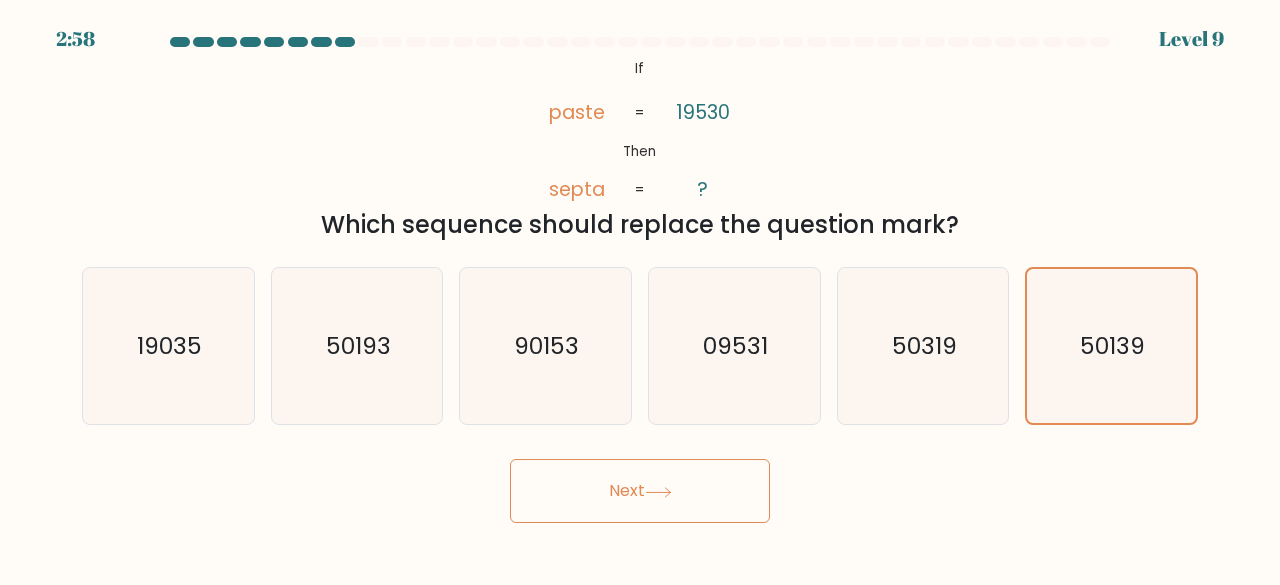 click on "Next" at bounding box center (640, 491) 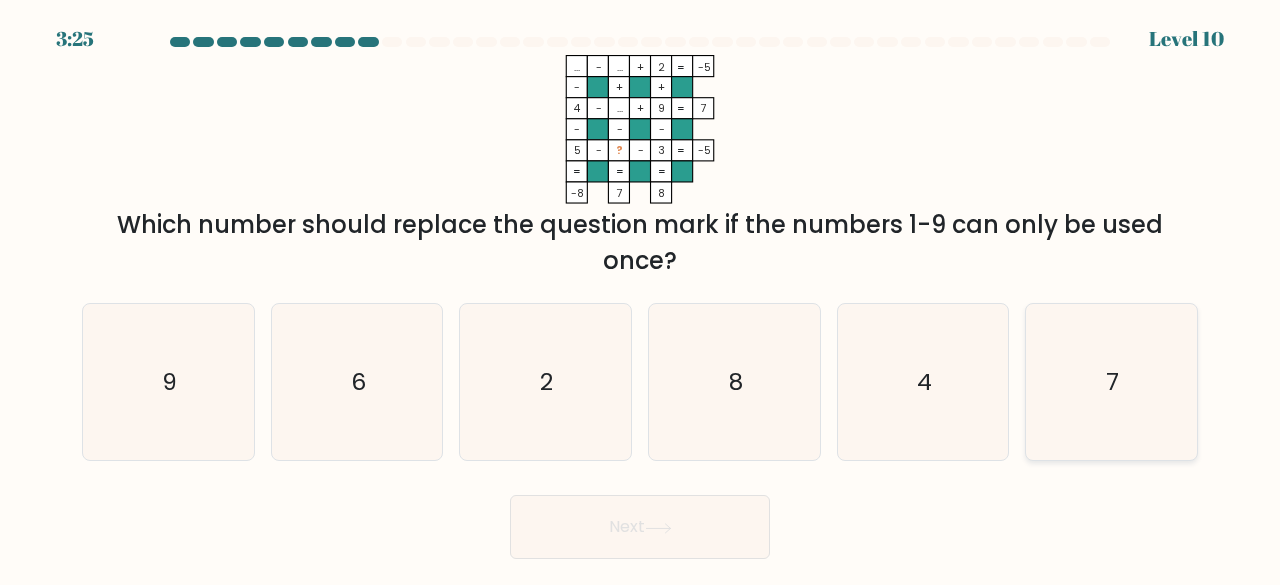 click on "7" at bounding box center (1111, 382) 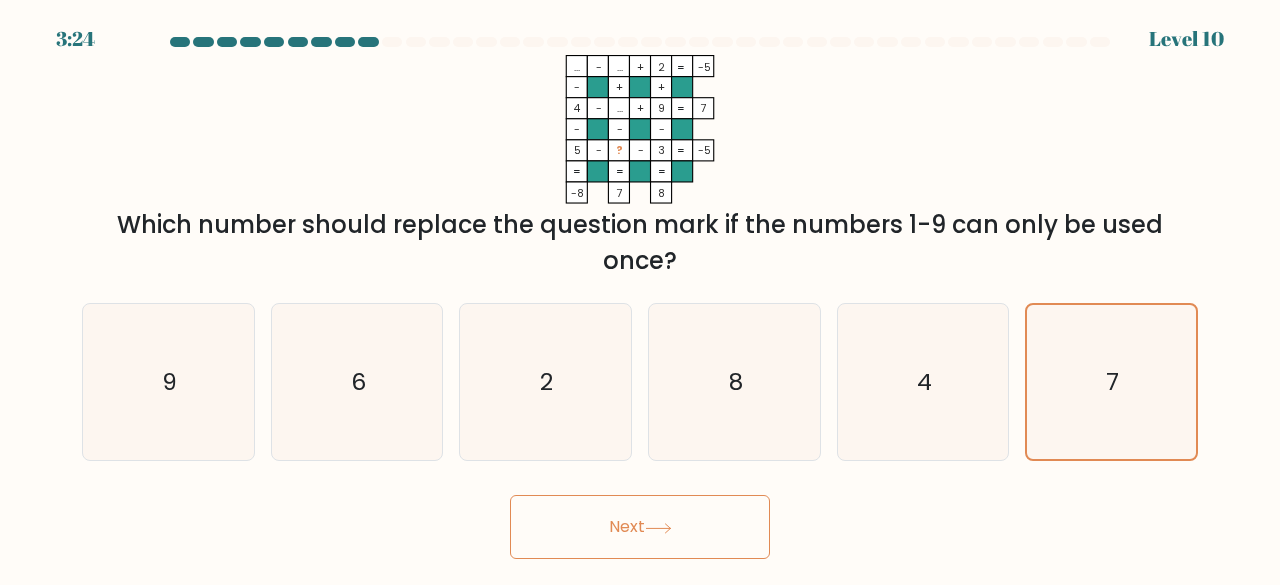 click on "Next" at bounding box center (640, 527) 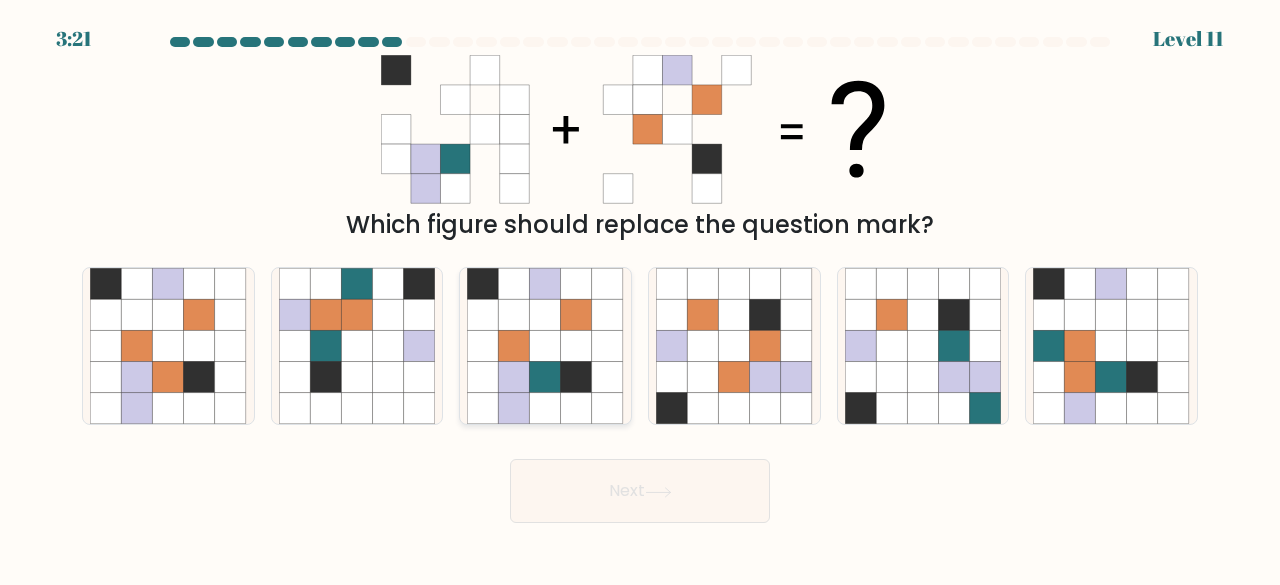 click at bounding box center [545, 346] 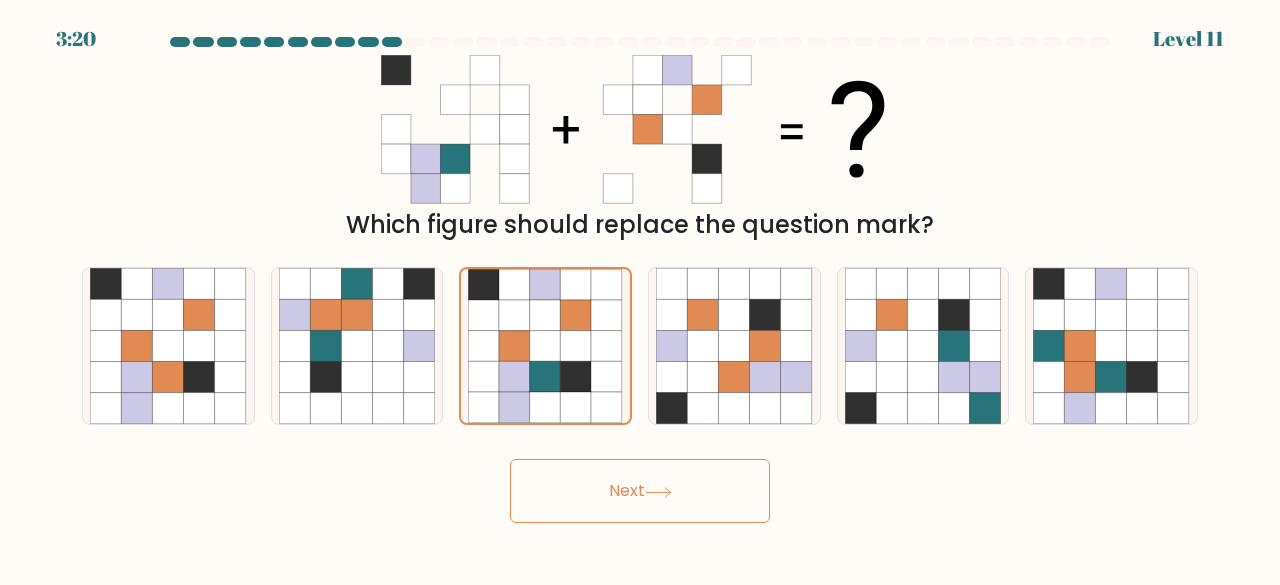click on "Next" at bounding box center (640, 491) 